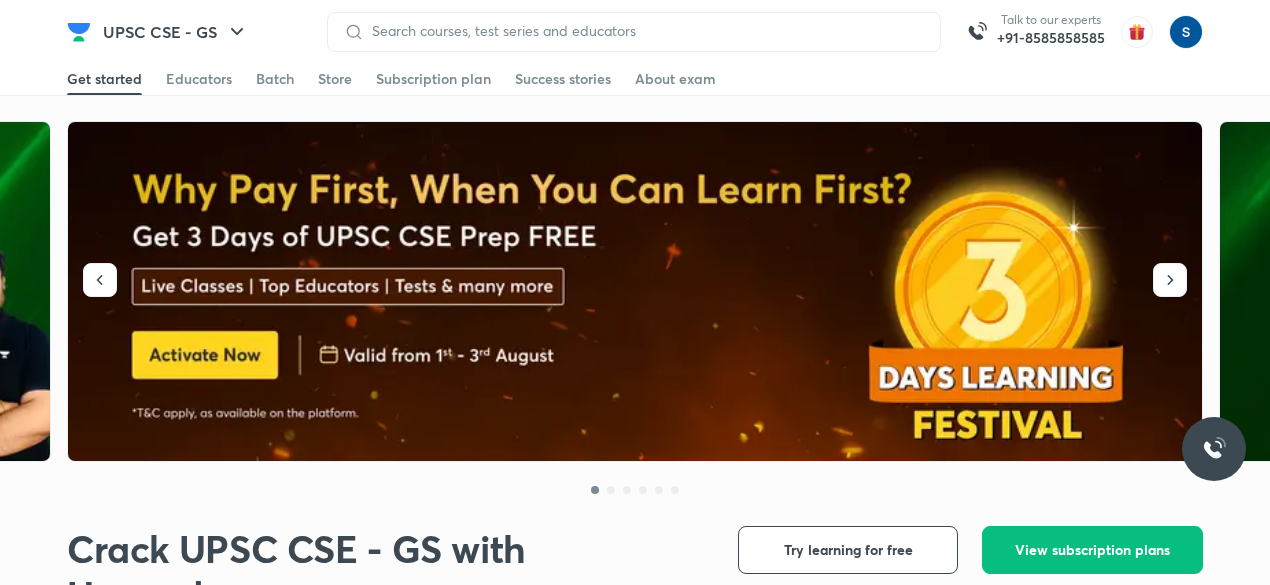 click on "UPSC CSE - GS" at bounding box center [176, 32] 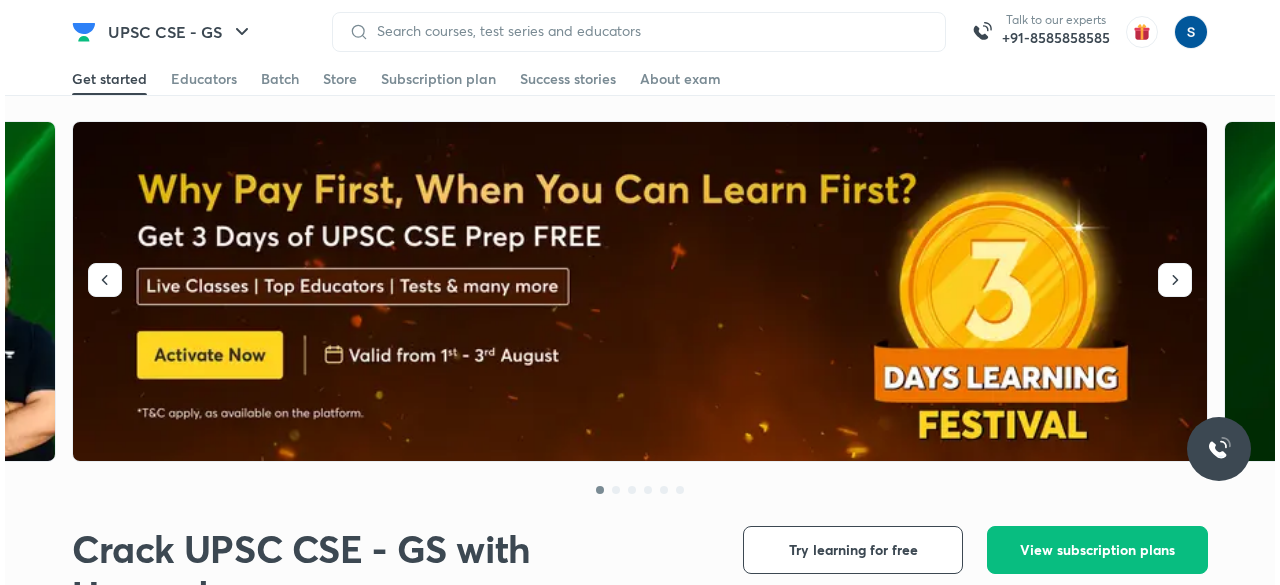 scroll, scrollTop: 0, scrollLeft: 0, axis: both 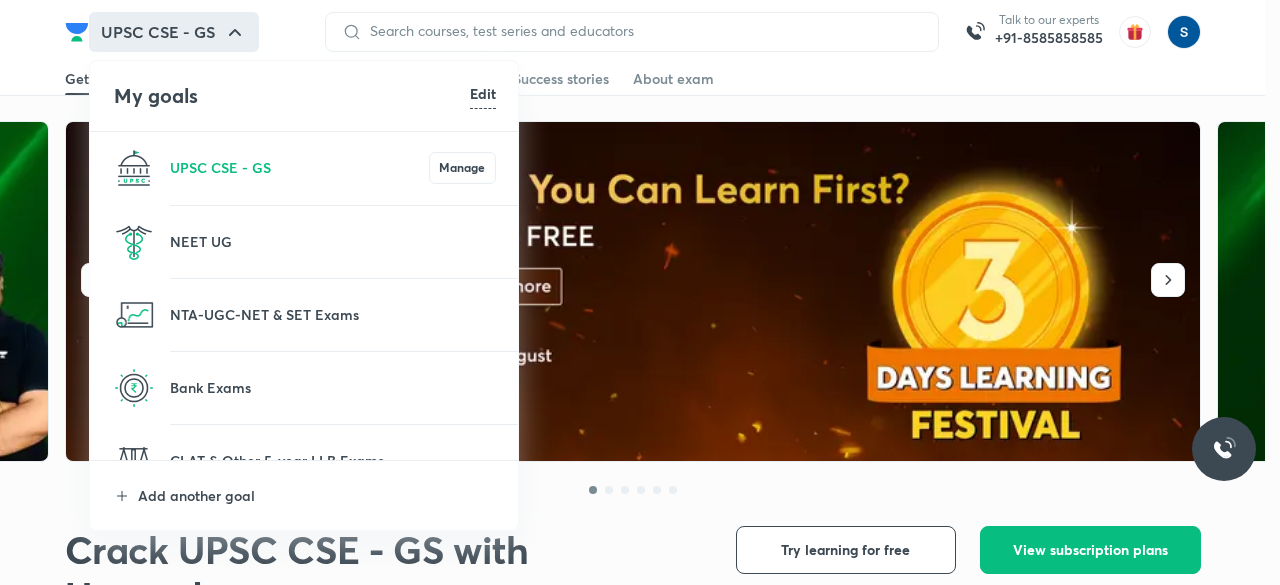 click at bounding box center (640, 292) 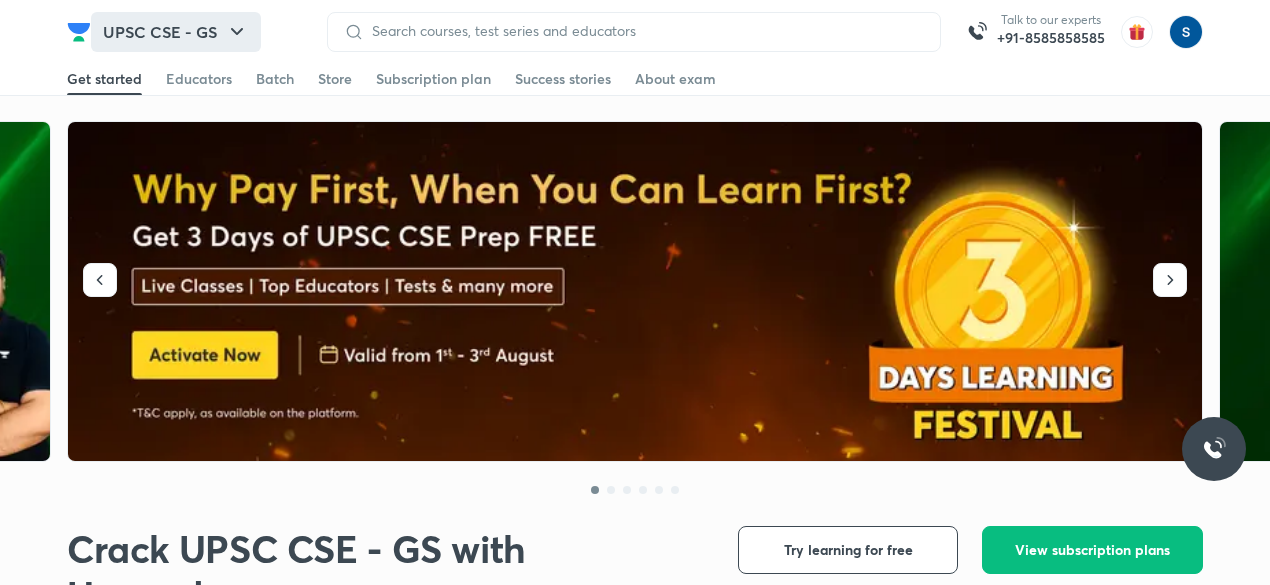 click on "UPSC CSE - GS" at bounding box center [176, 32] 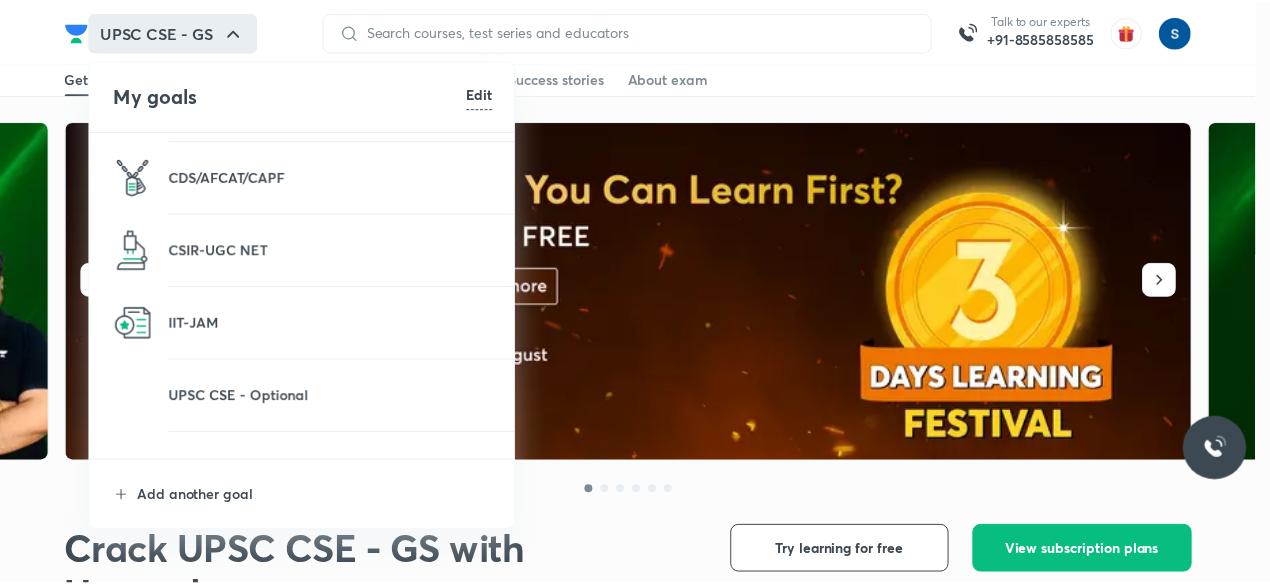 scroll, scrollTop: 365, scrollLeft: 0, axis: vertical 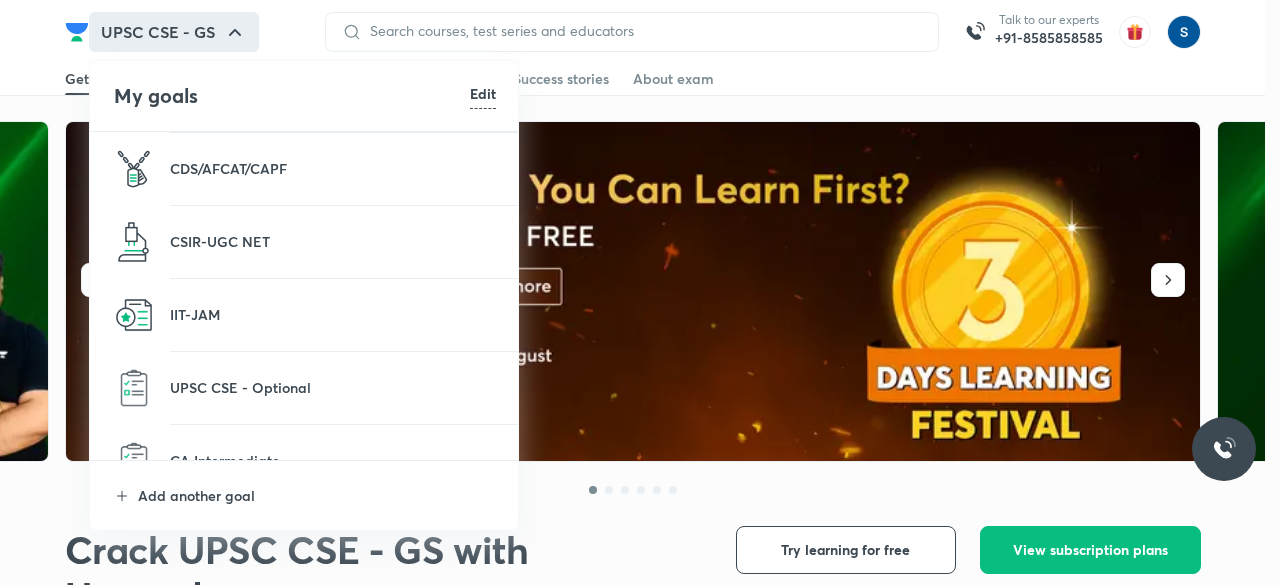 click on "Add another goal" at bounding box center (305, 495) 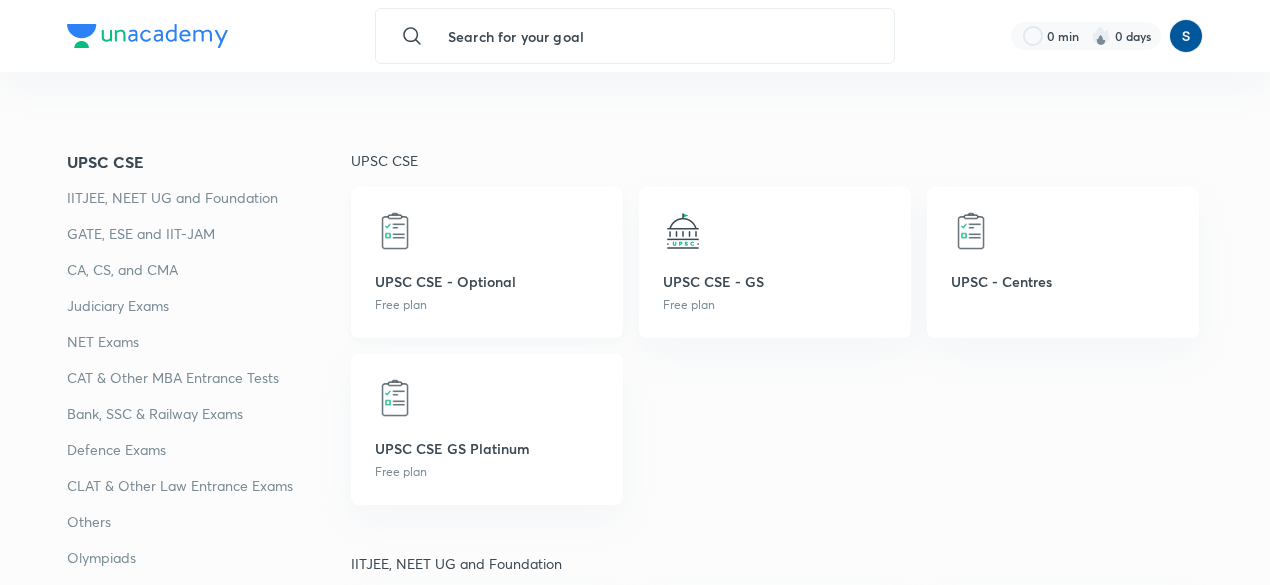 scroll, scrollTop: 0, scrollLeft: 0, axis: both 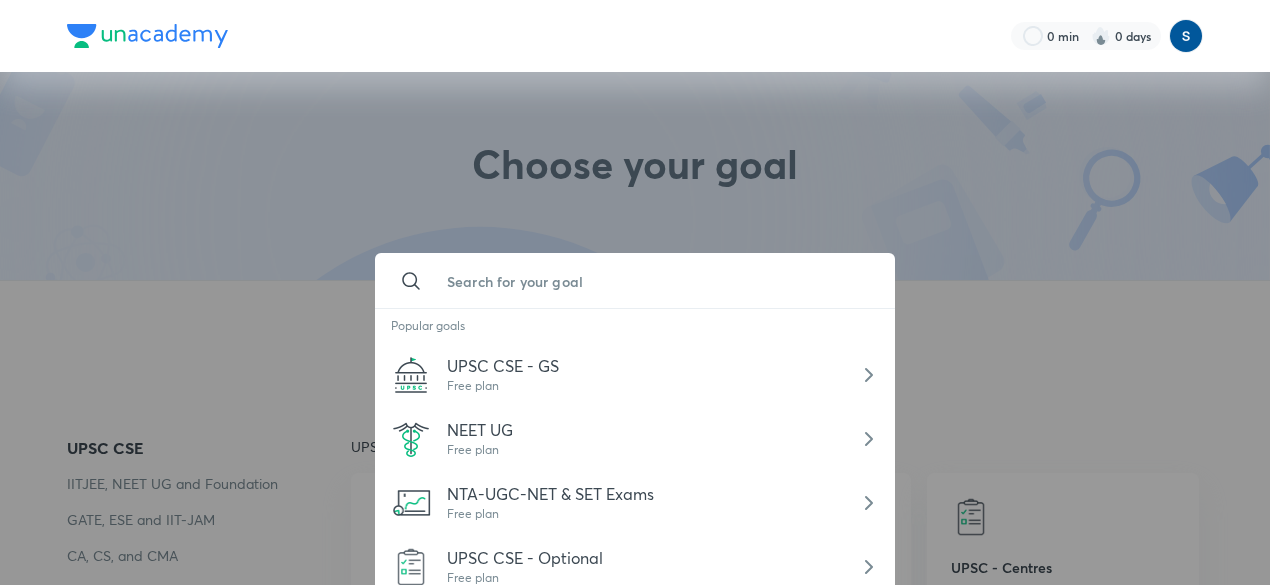 click at bounding box center [655, 281] 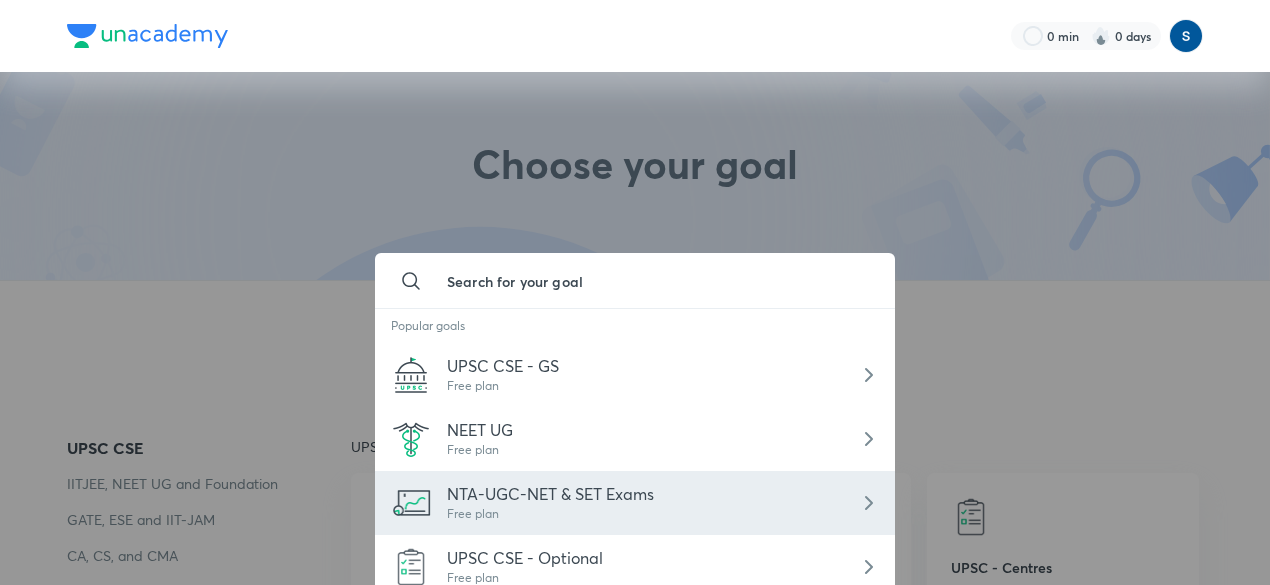 click on "NTA-UGC-NET & SET Exams" at bounding box center (550, 493) 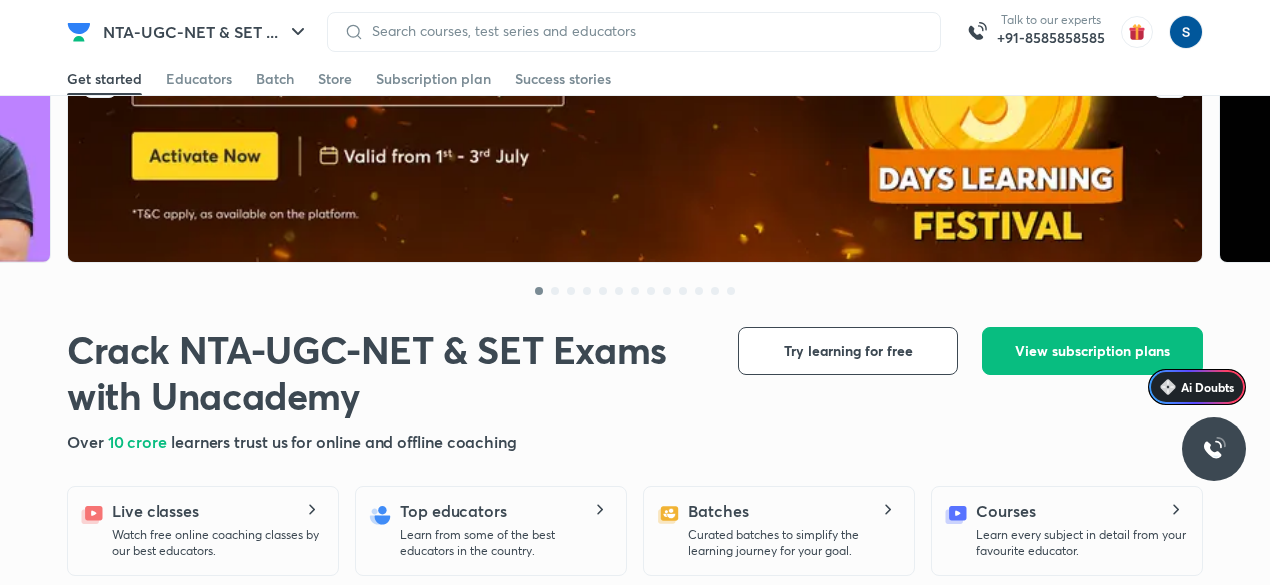 scroll, scrollTop: 200, scrollLeft: 0, axis: vertical 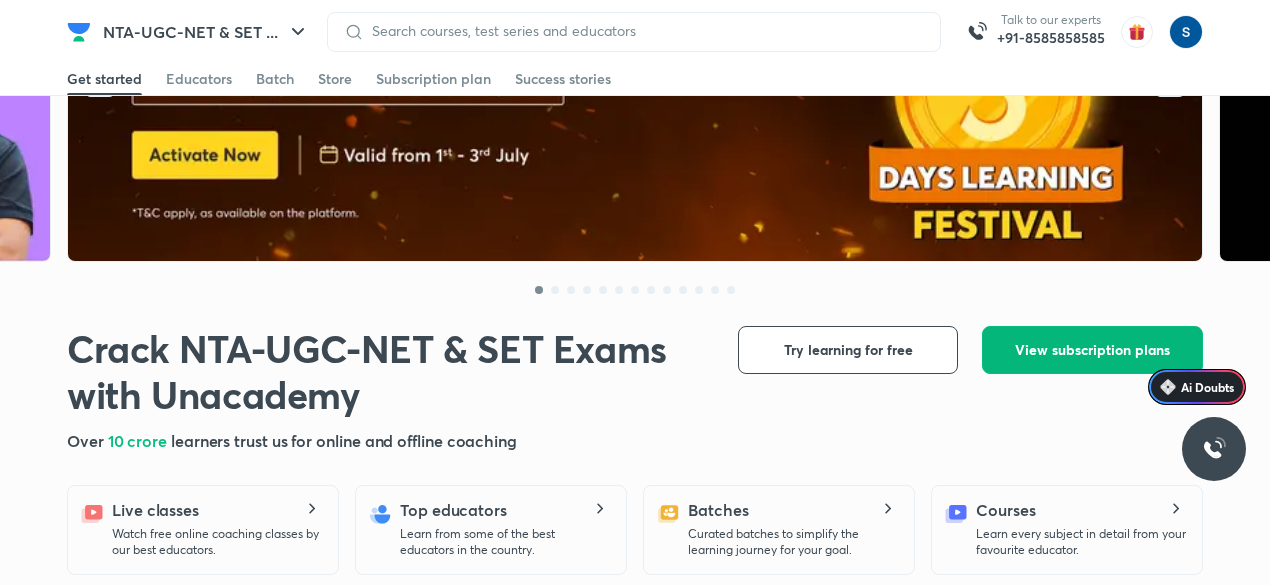 click on "View subscription plans" at bounding box center [1092, 350] 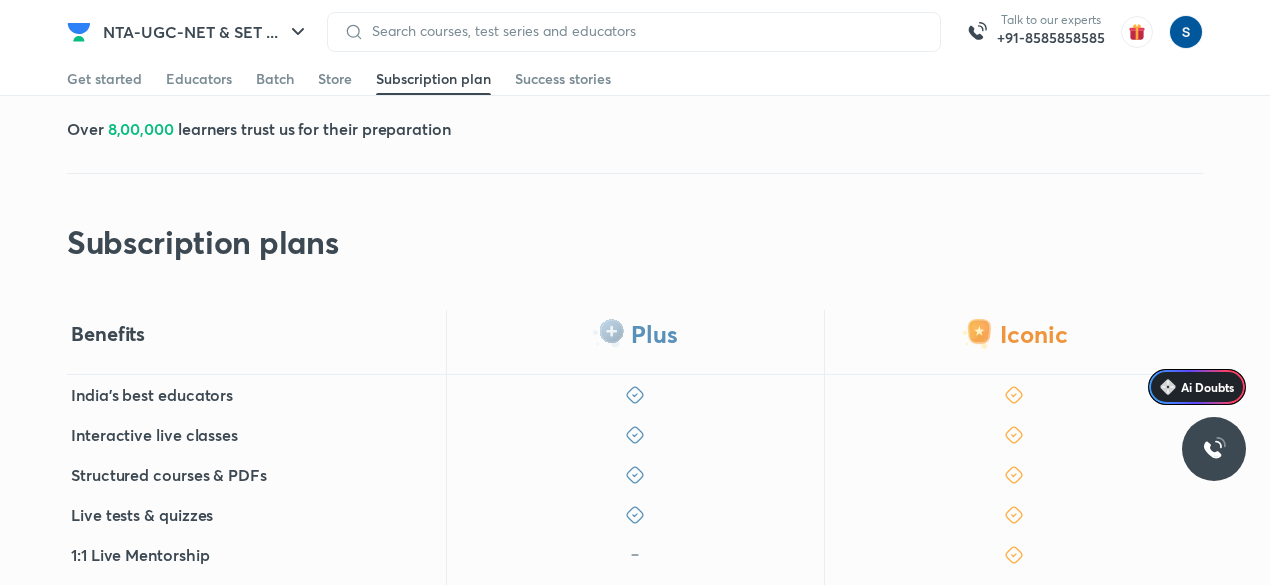 scroll, scrollTop: 0, scrollLeft: 0, axis: both 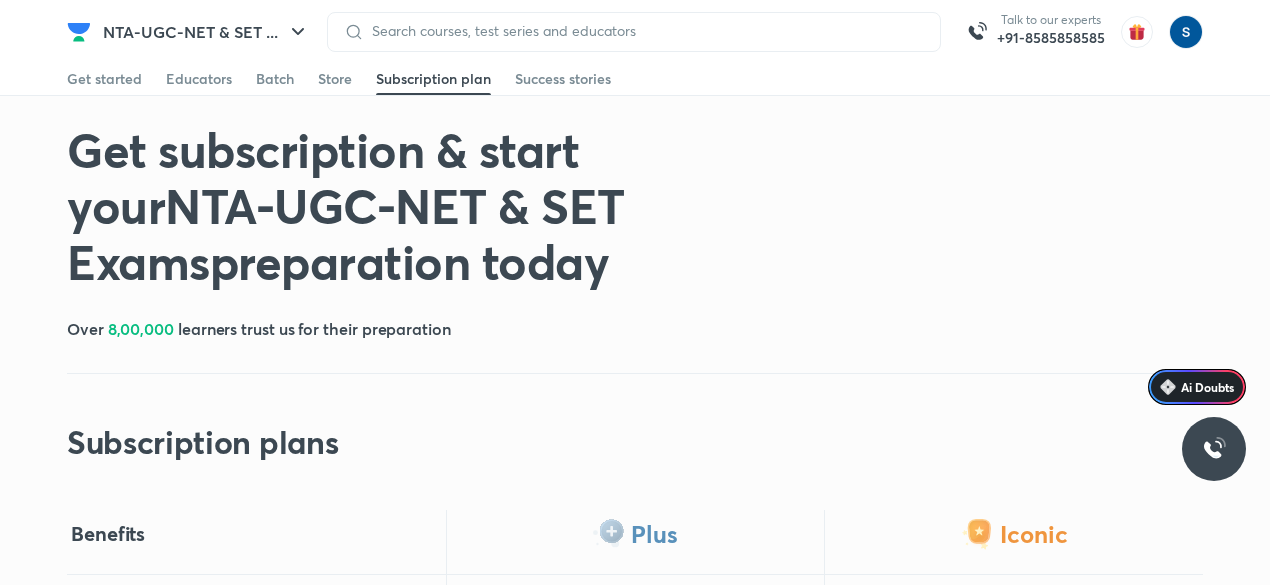 click on "Get subscription & start your NTA-UGC-NET & SET Exams preparation today Over 8,00,000 learners trust us for their preparation Subscription plans" at bounding box center [635, 291] 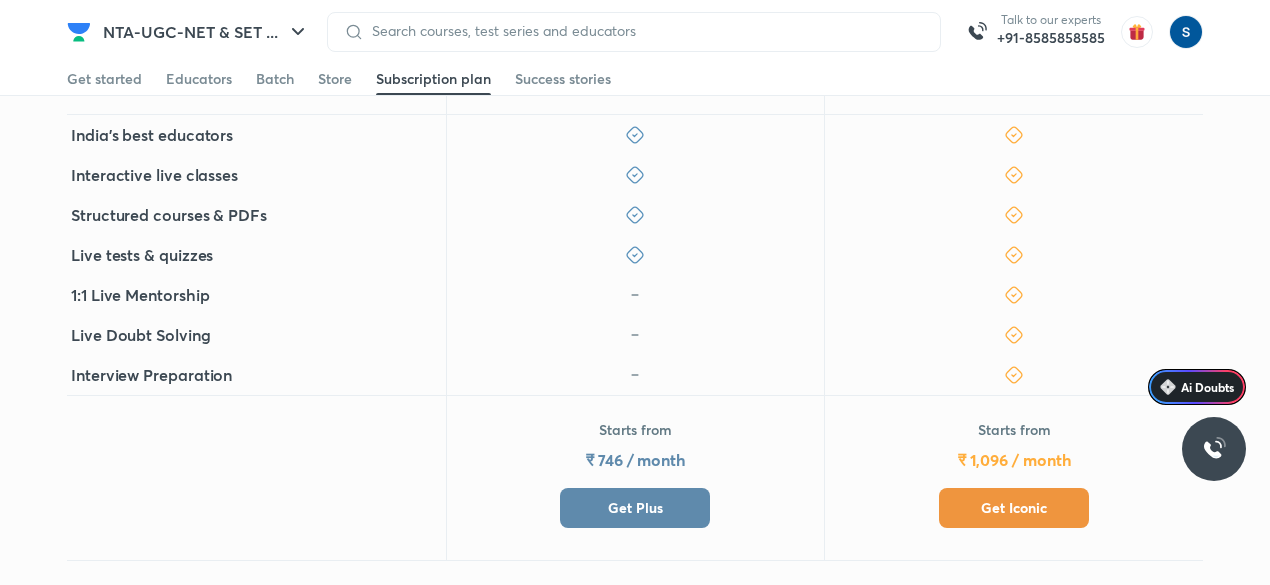scroll, scrollTop: 460, scrollLeft: 0, axis: vertical 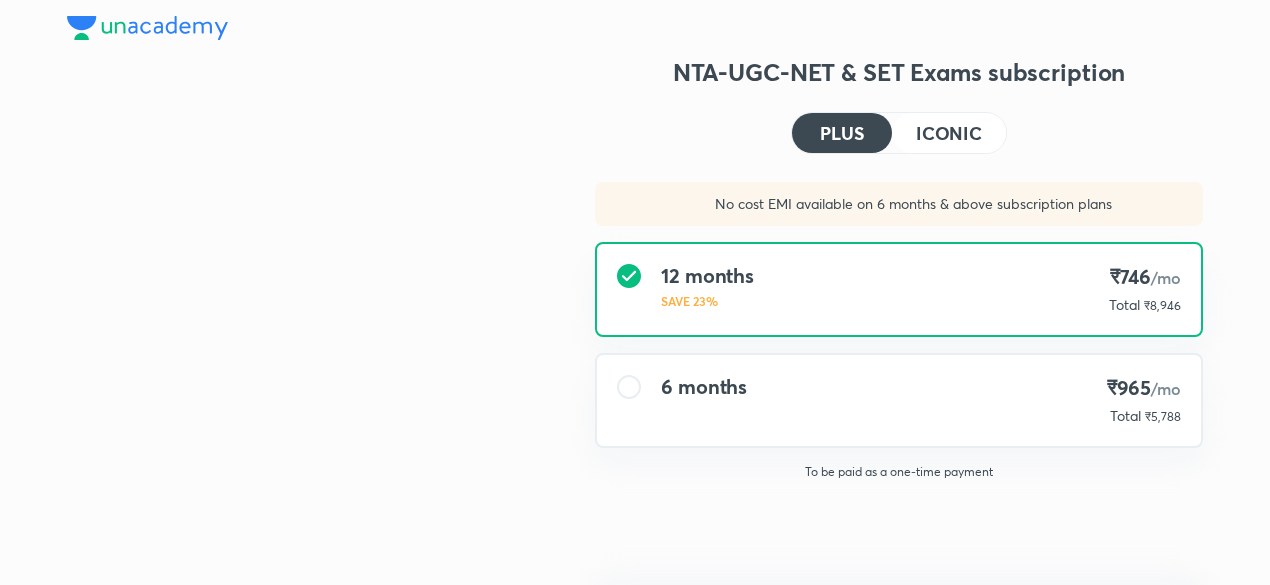 type on "[USERNAME]" 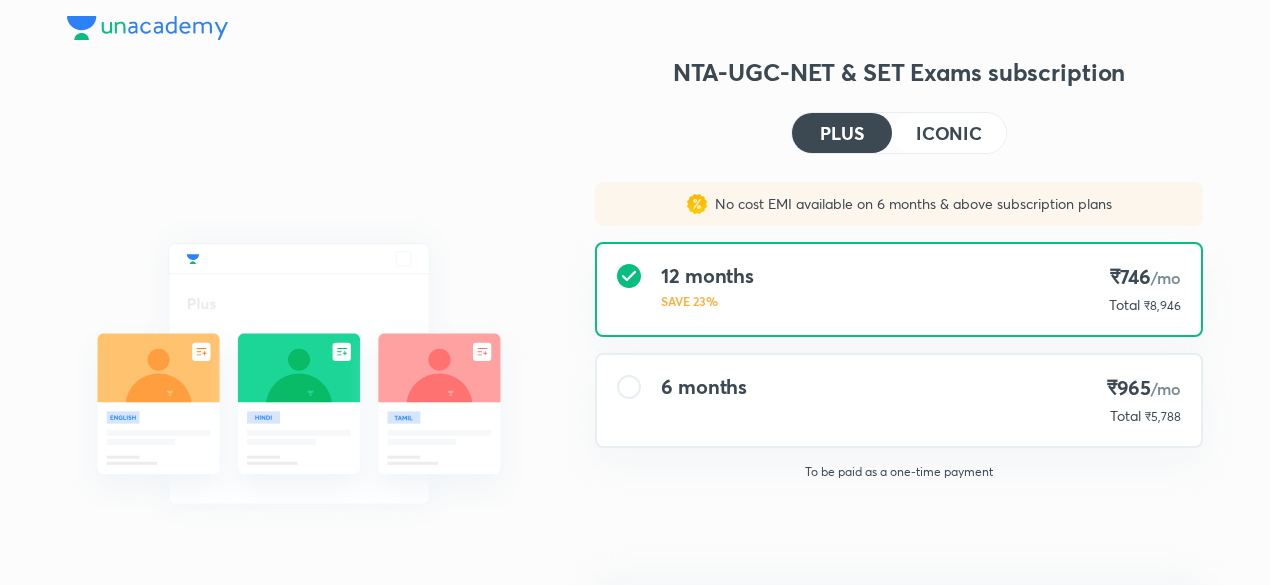 scroll, scrollTop: 132, scrollLeft: 0, axis: vertical 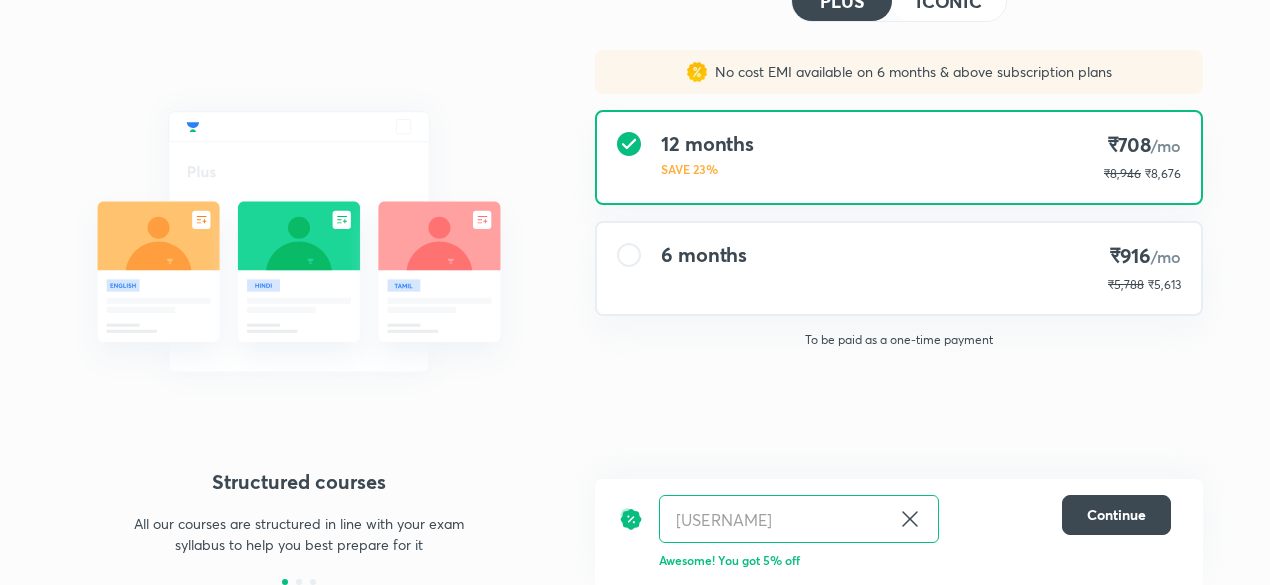 click on "[MONTHS] [PRICE] /mo [PRICE] [PRICE]" at bounding box center (899, 268) 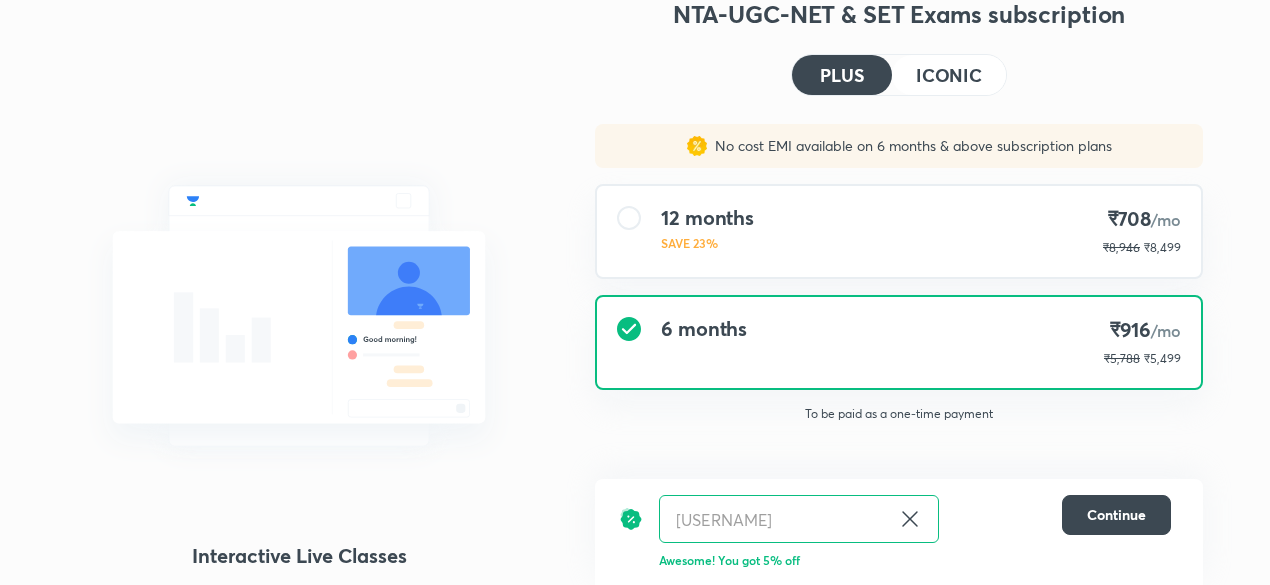 scroll, scrollTop: 0, scrollLeft: 0, axis: both 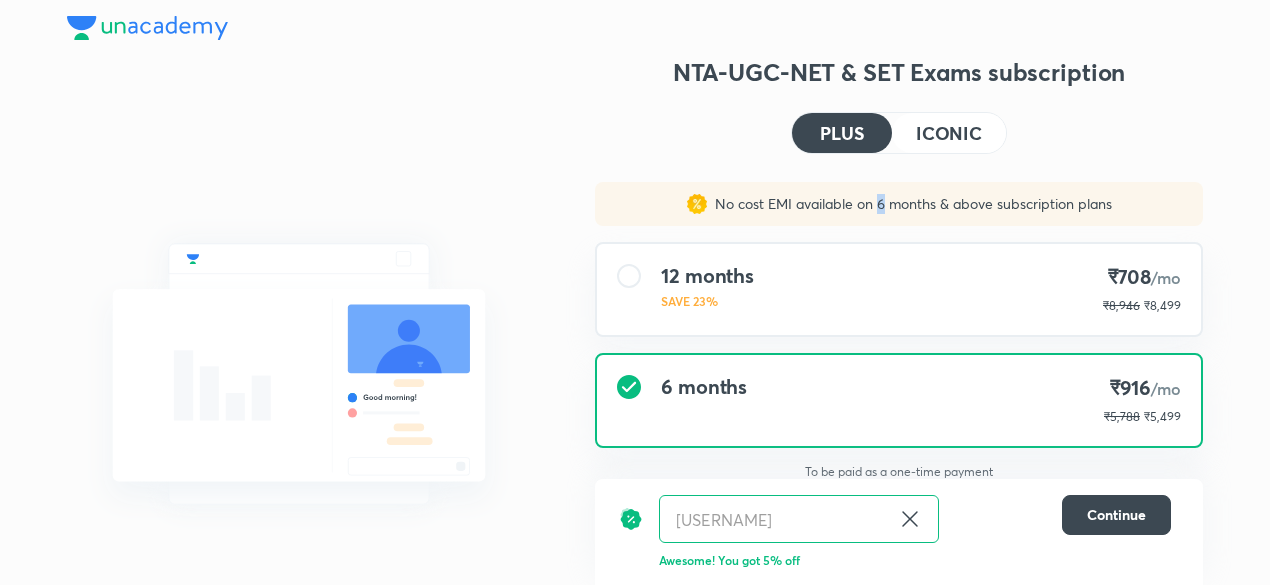 drag, startPoint x: 881, startPoint y: 220, endPoint x: 880, endPoint y: 237, distance: 17.029387 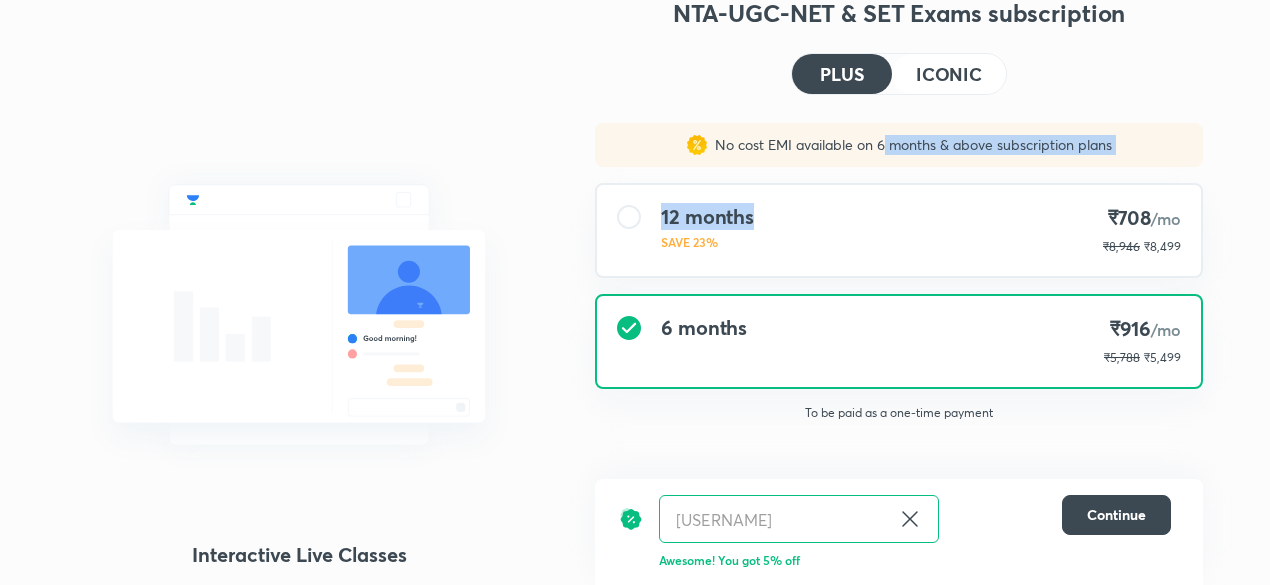 scroll, scrollTop: 132, scrollLeft: 0, axis: vertical 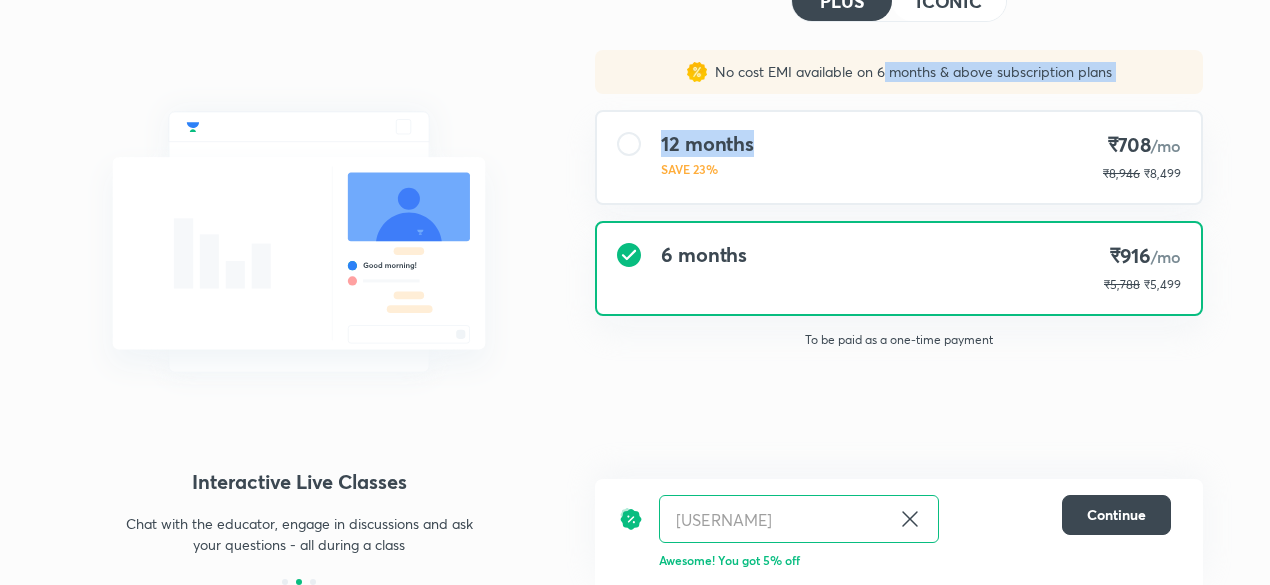 click at bounding box center [299, 242] 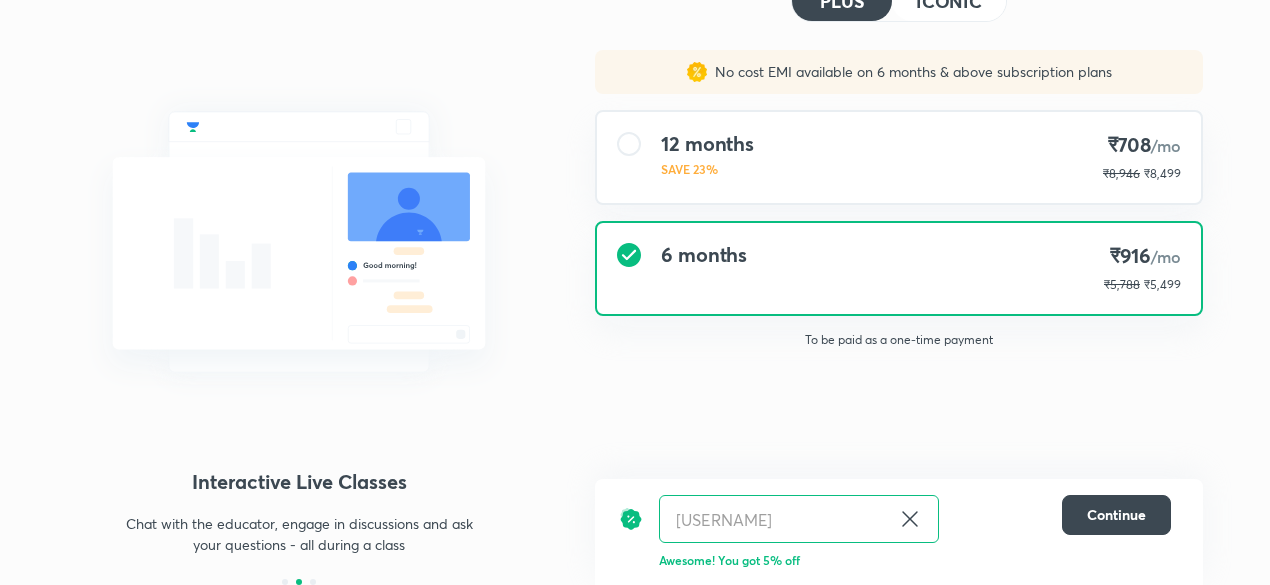 click on "Structured courses All our courses are structured in line with your exam syllabus to help you best prepare for it Interactive Live Classes Chat with the educator, engage in discussions and ask your questions - all during a class Live test and quizzes Take live Mock Tests curated in line with the exam pattern and stay on track with your preparation NTA-UGC-NET & SET Exams subscription PLUS ICONIC No cost EMI available on [MONTHS] & above subscription plans [MONTHS] SAVE [PERCENT] [PRICE] /mo [PRICE] [PRICE] [MONTHS] [PRICE] /mo [PRICE] [PRICE] To be paid as a one-time payment [USERNAME] ​ Continue Awesome! You got [PERCENT]% off" at bounding box center (635, 254) 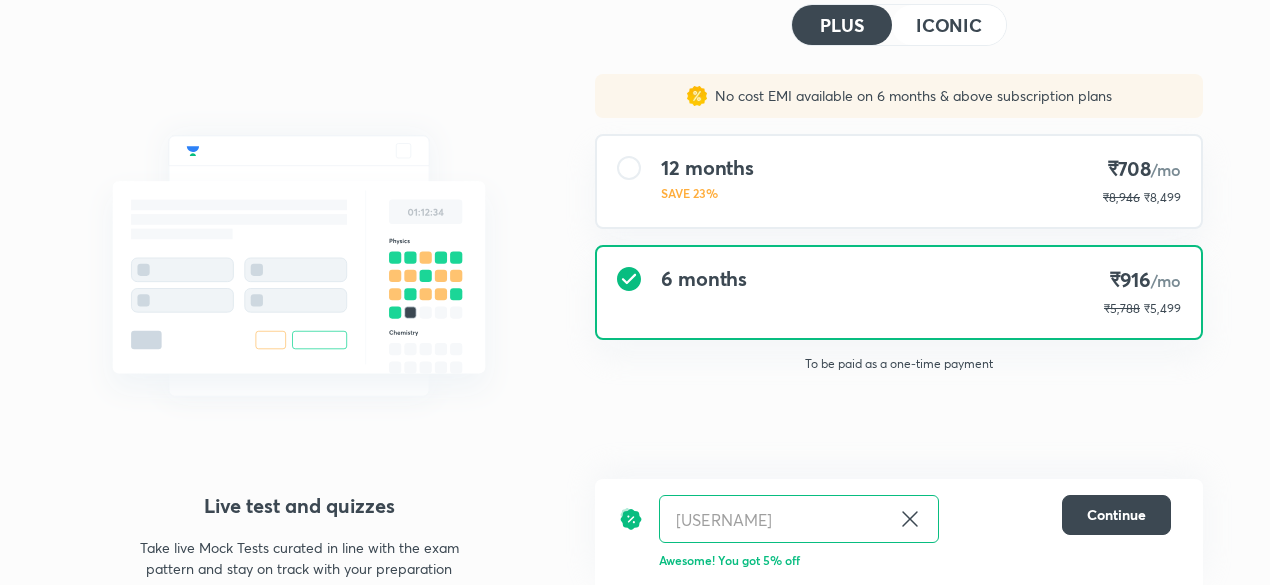 scroll, scrollTop: 105, scrollLeft: 0, axis: vertical 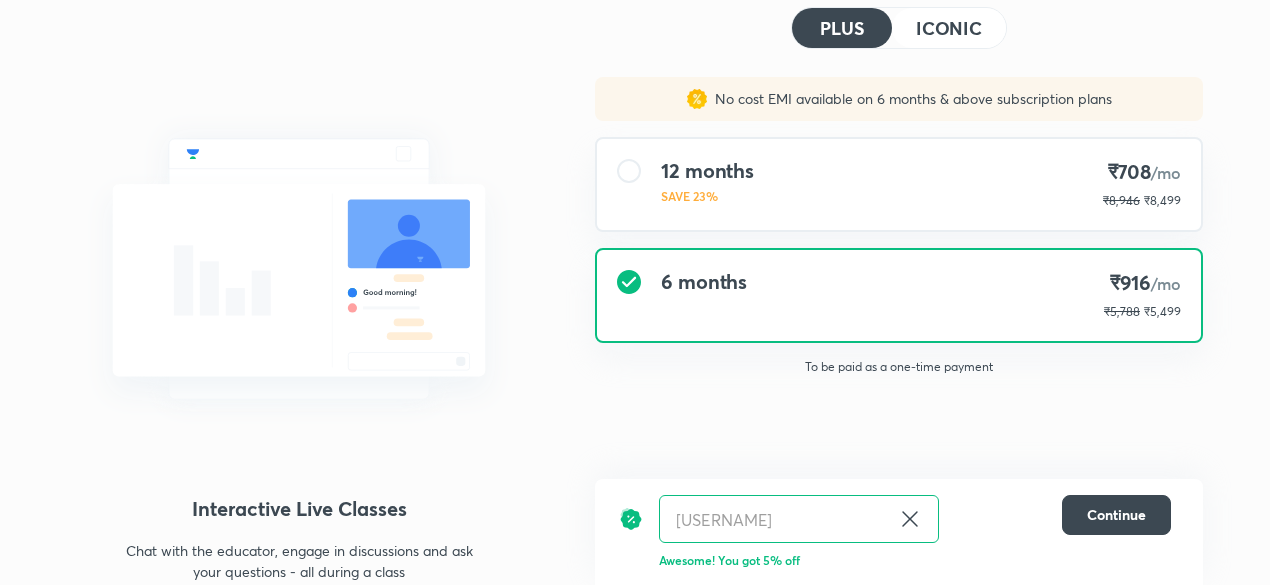 click on "ICONIC" at bounding box center (949, 28) 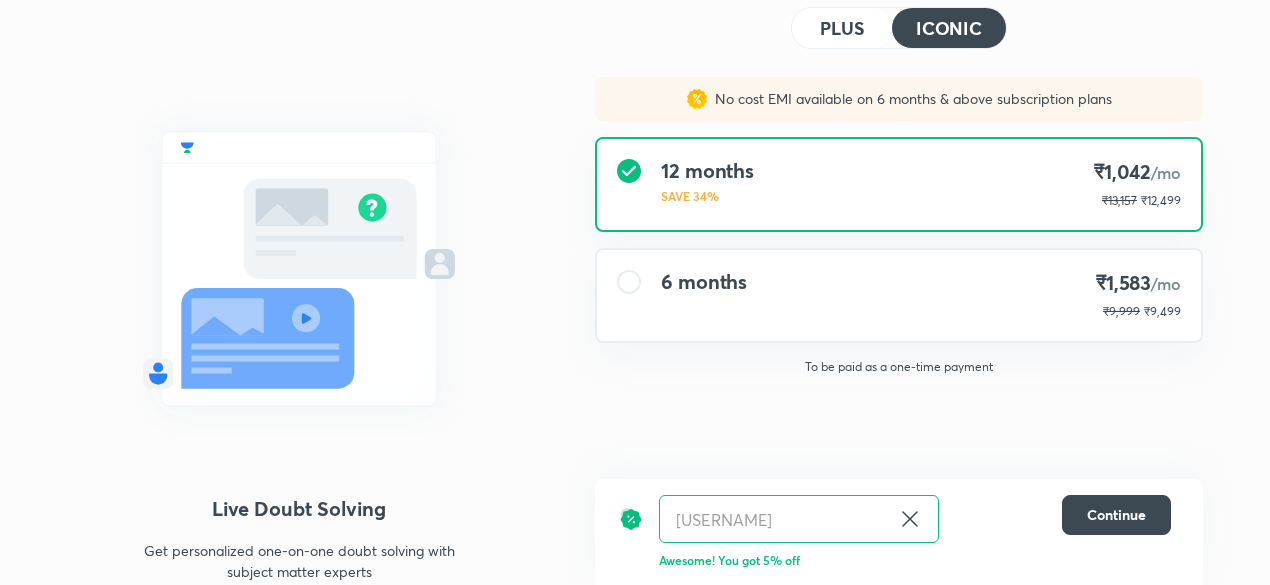 click on "[MONTHS] [PRICE] /mo [PRICE] [PRICE]" at bounding box center [899, 295] 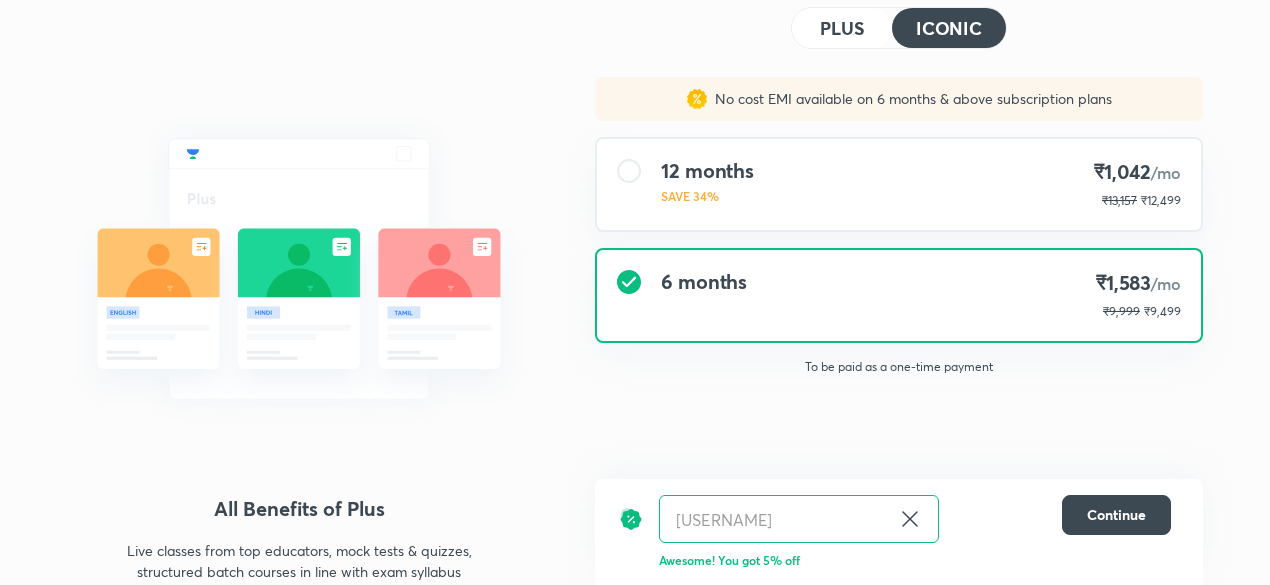 click on "PLUS" at bounding box center (842, 28) 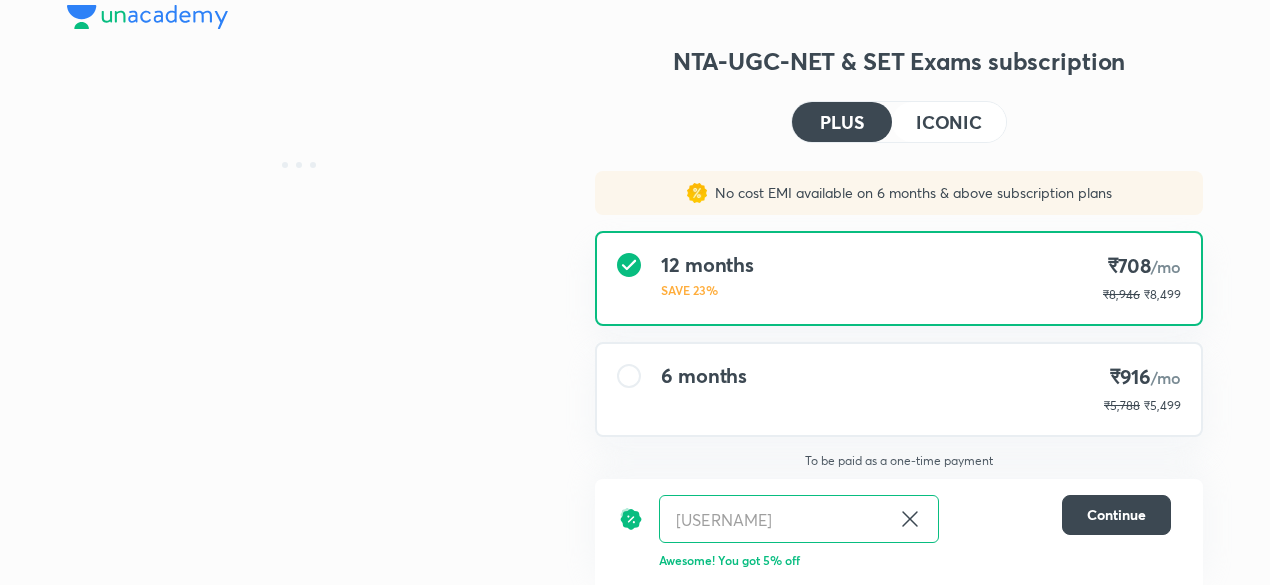 scroll, scrollTop: 10, scrollLeft: 0, axis: vertical 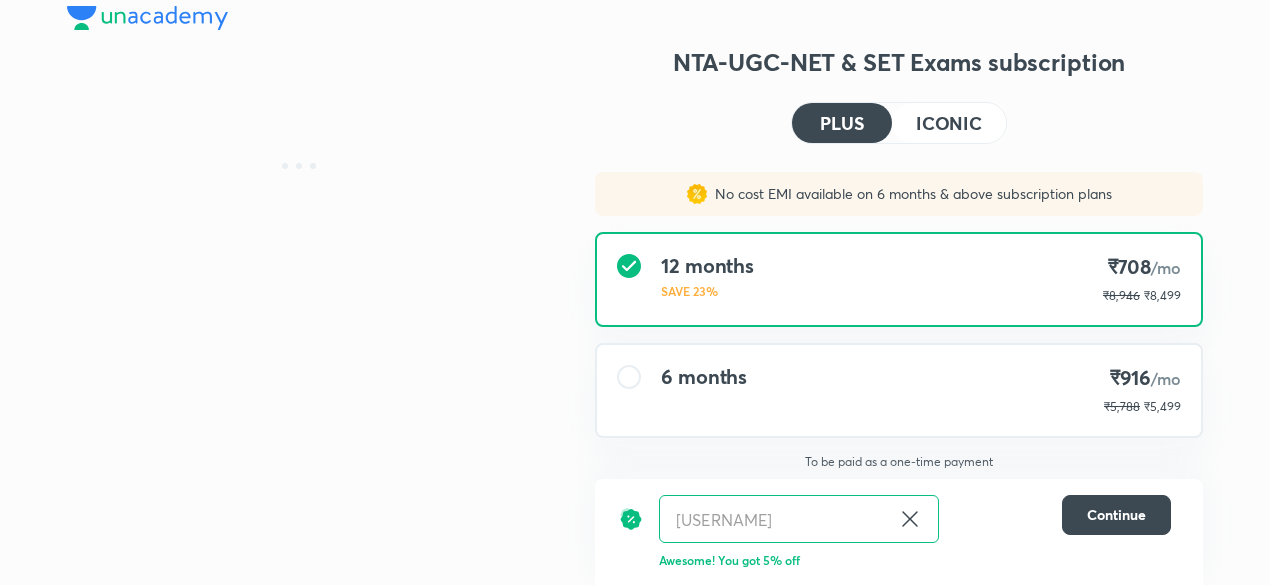 click on "[MONTHS] [PRICE] /mo [PRICE] [PRICE]" at bounding box center [899, 390] 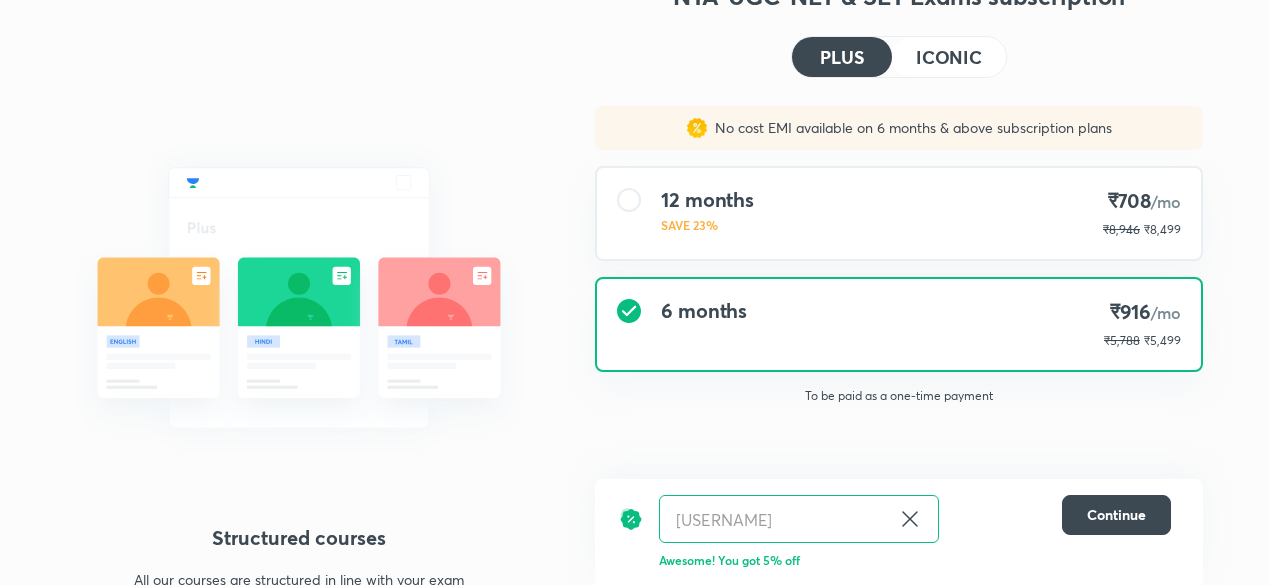 scroll, scrollTop: 132, scrollLeft: 0, axis: vertical 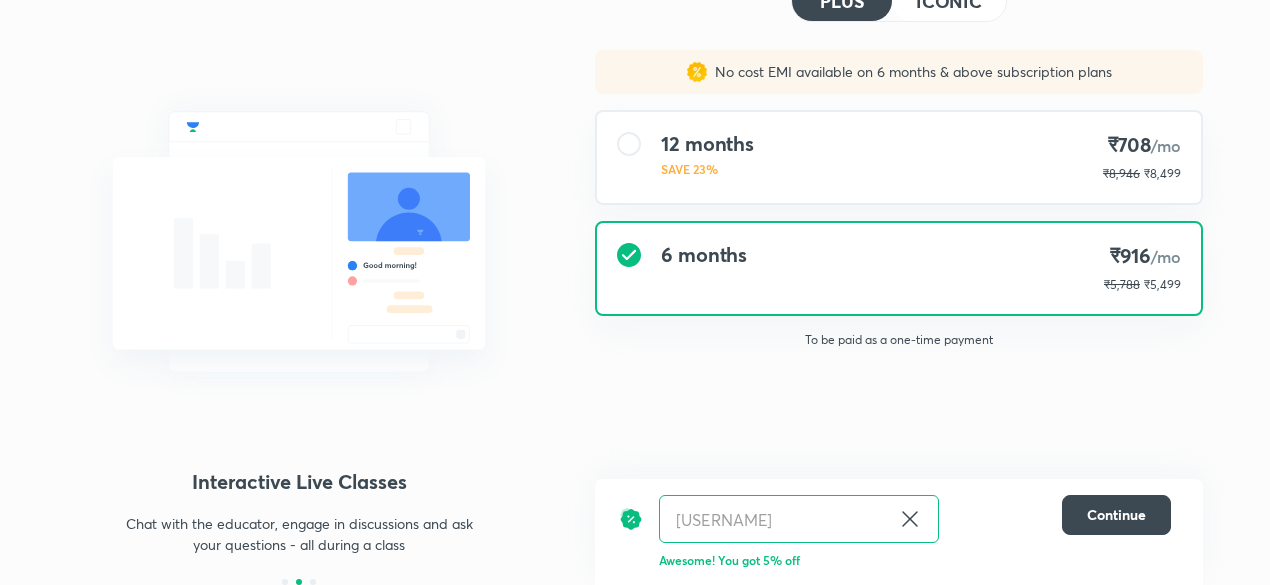 click on "[USERNAME] ​ Continue Awesome! You got [PERCENT]% off" at bounding box center (899, 532) 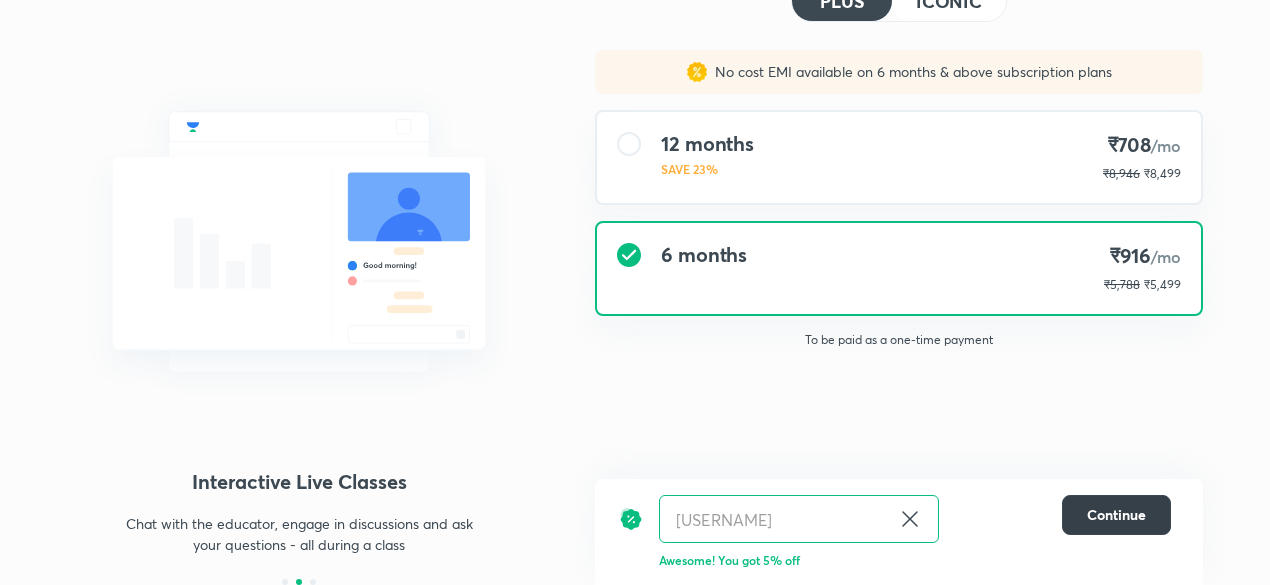 click on "Continue" at bounding box center [1116, 515] 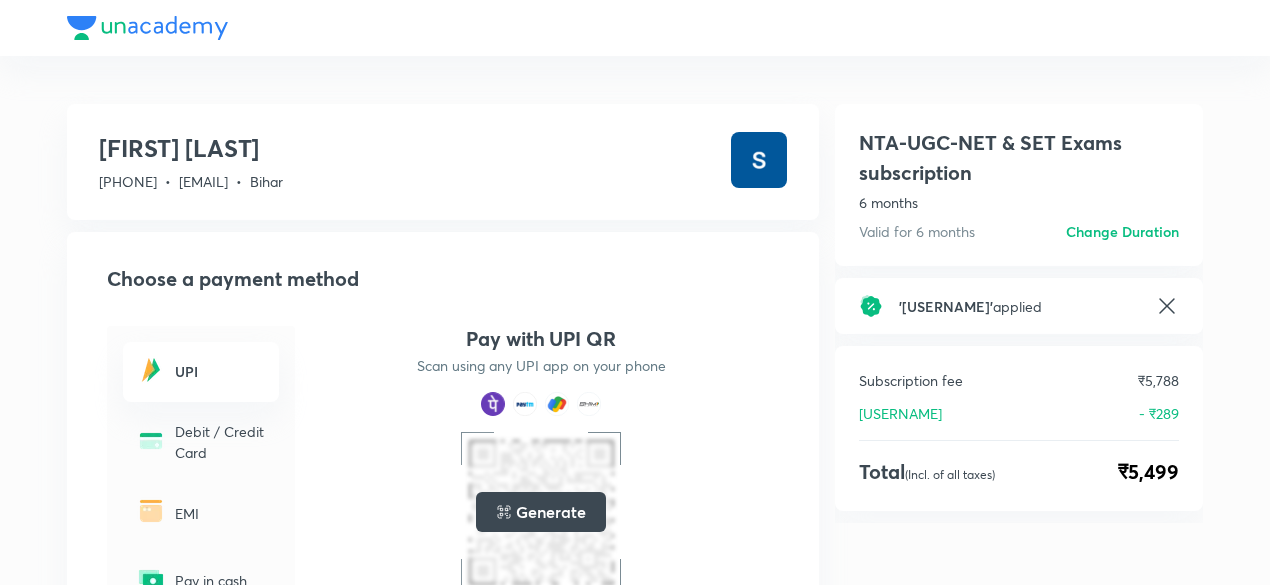 scroll, scrollTop: 0, scrollLeft: 0, axis: both 